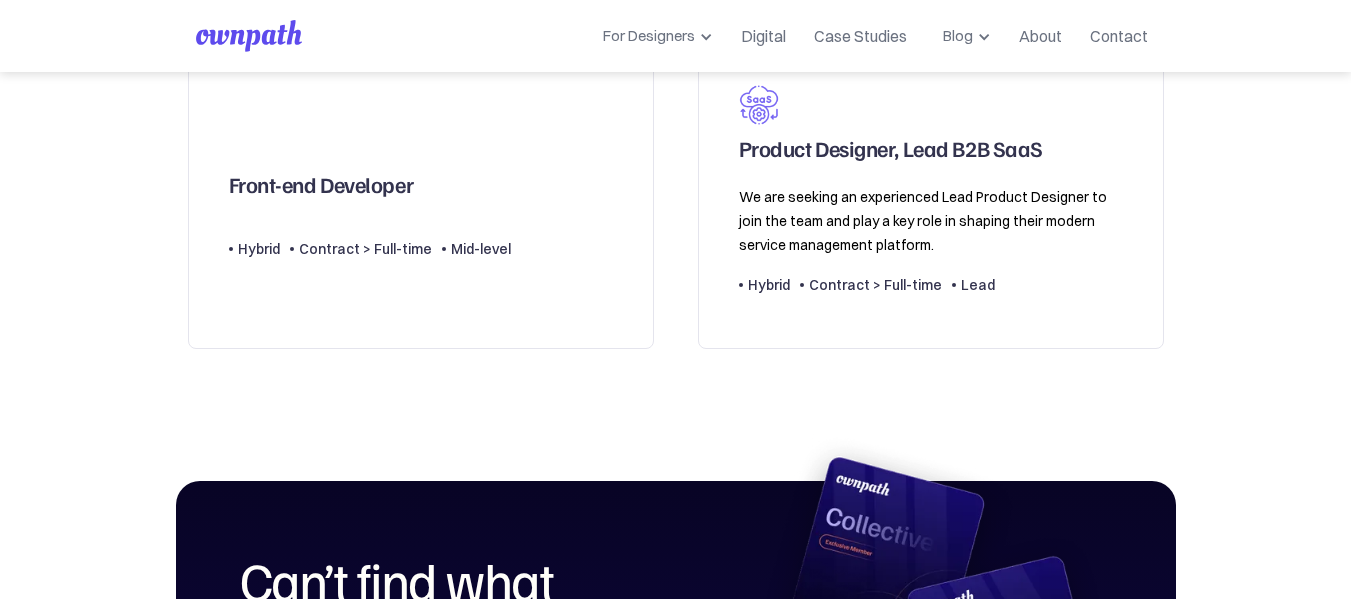 scroll, scrollTop: 875, scrollLeft: 0, axis: vertical 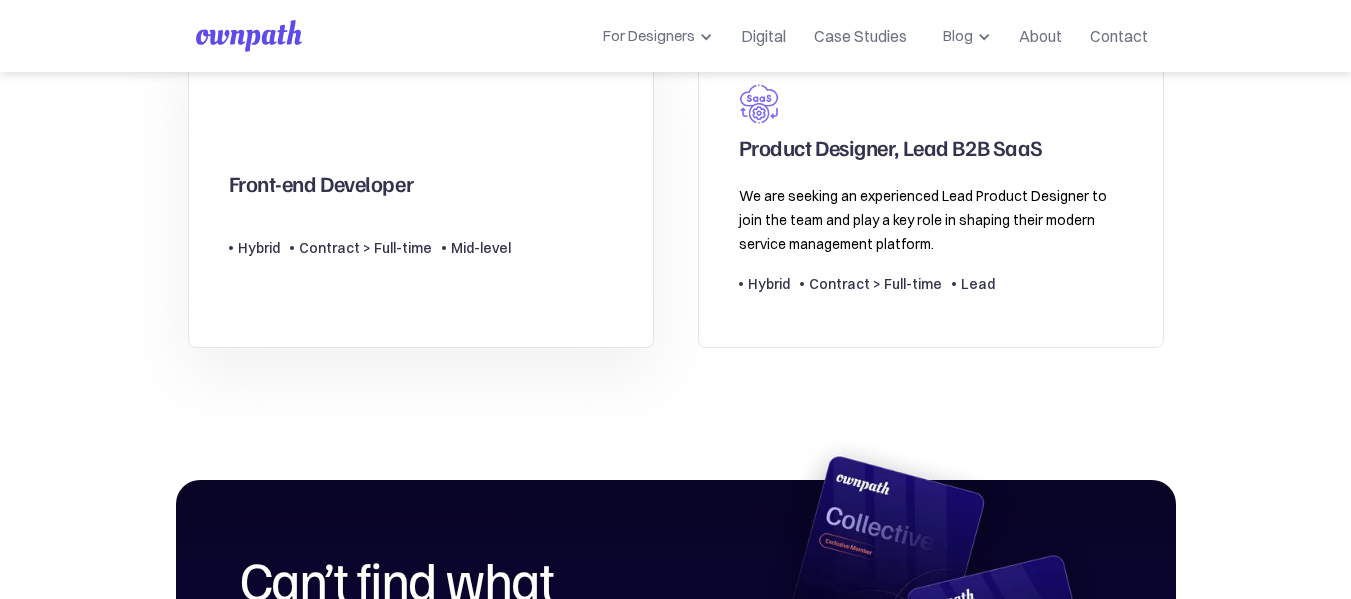 click on "Front-end Developer" at bounding box center (321, 188) 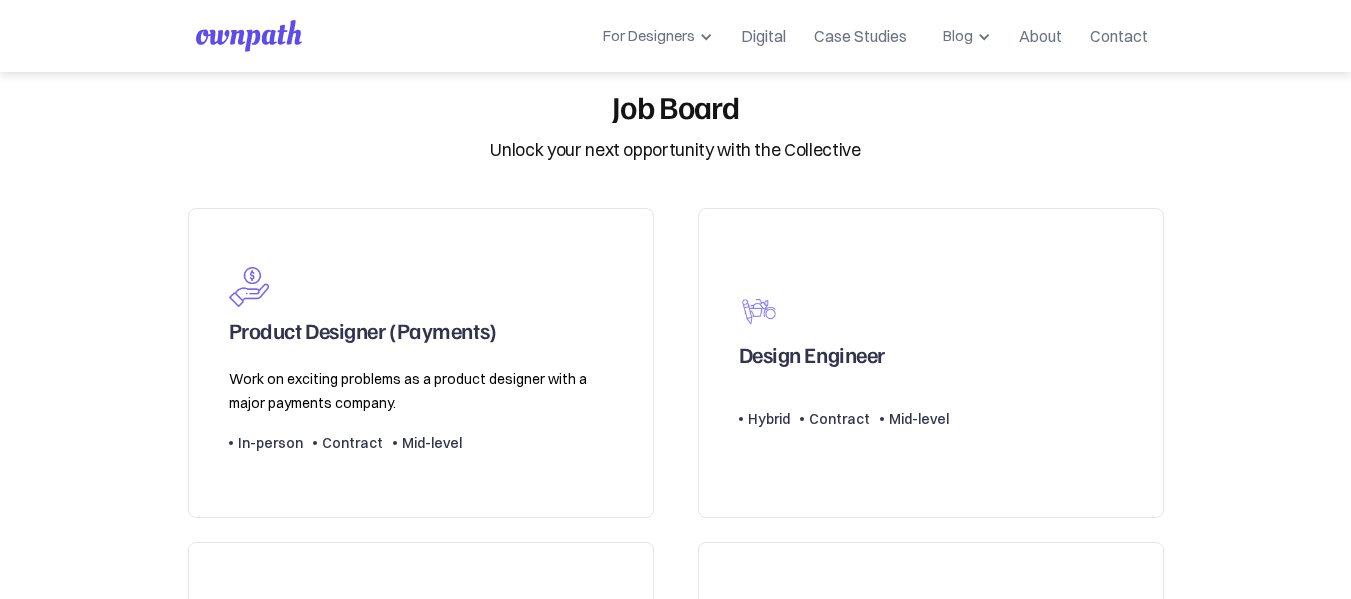 scroll, scrollTop: 36, scrollLeft: 0, axis: vertical 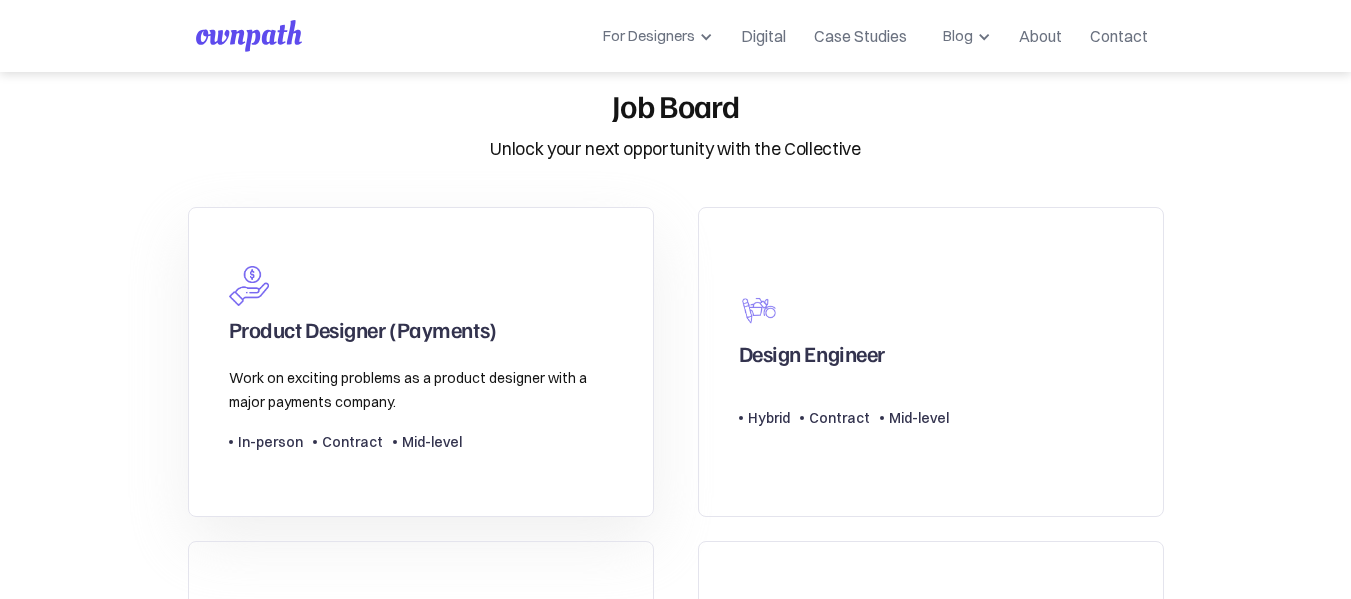click on "In-person" at bounding box center (270, 442) 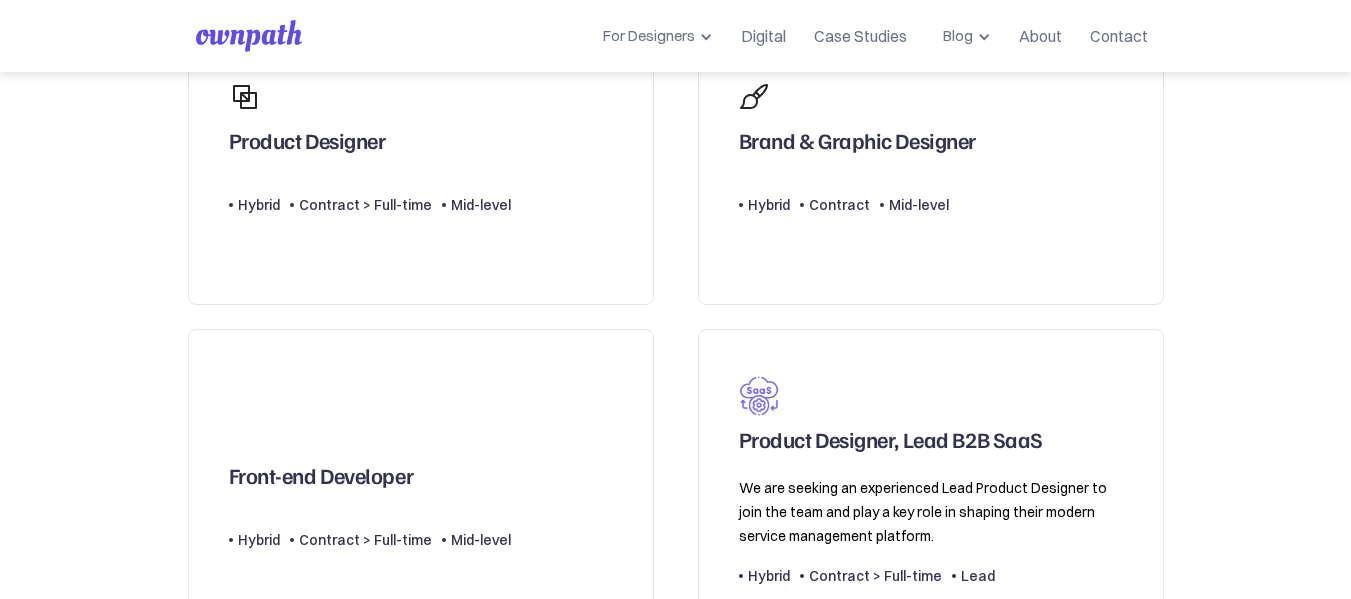 scroll, scrollTop: 577, scrollLeft: 0, axis: vertical 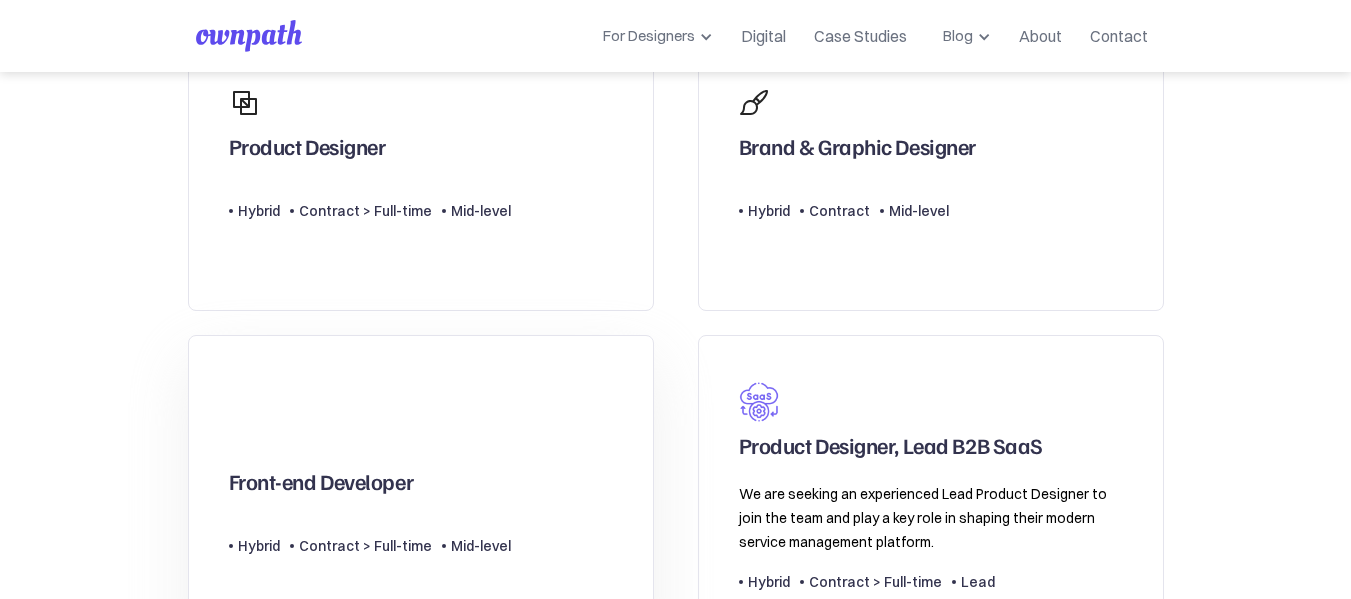 click on "Front-end Developer" at bounding box center [370, 456] 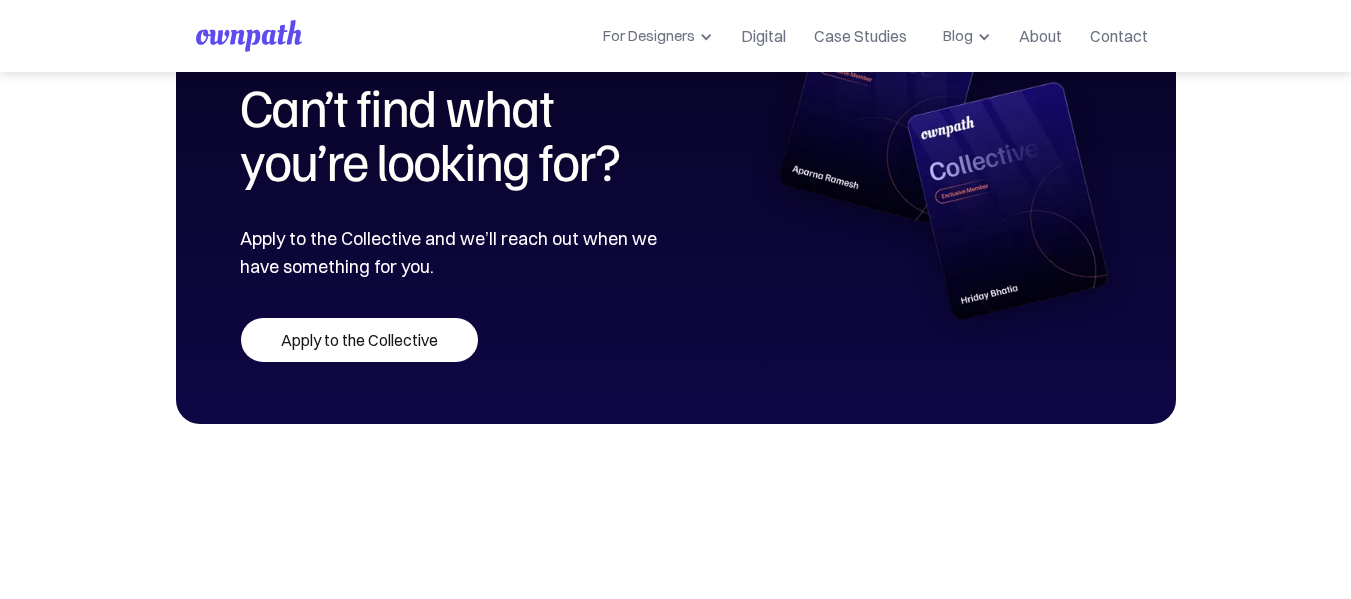 scroll, scrollTop: 1349, scrollLeft: 0, axis: vertical 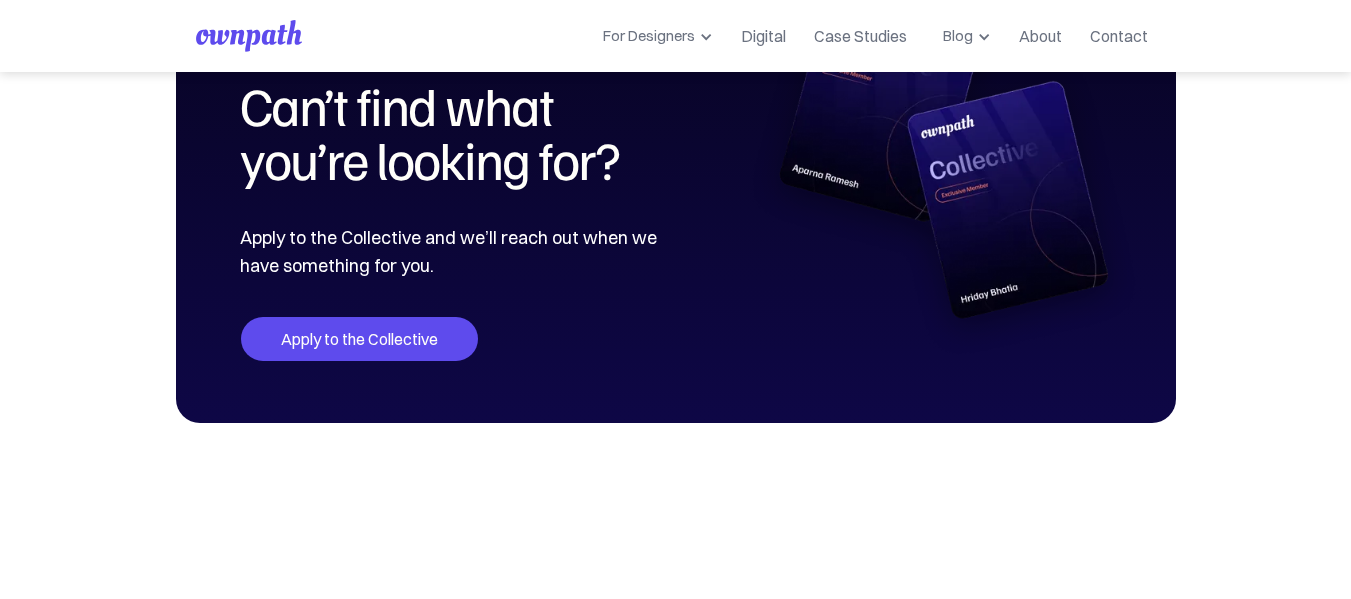click on "Apply to the Collective" at bounding box center [359, 339] 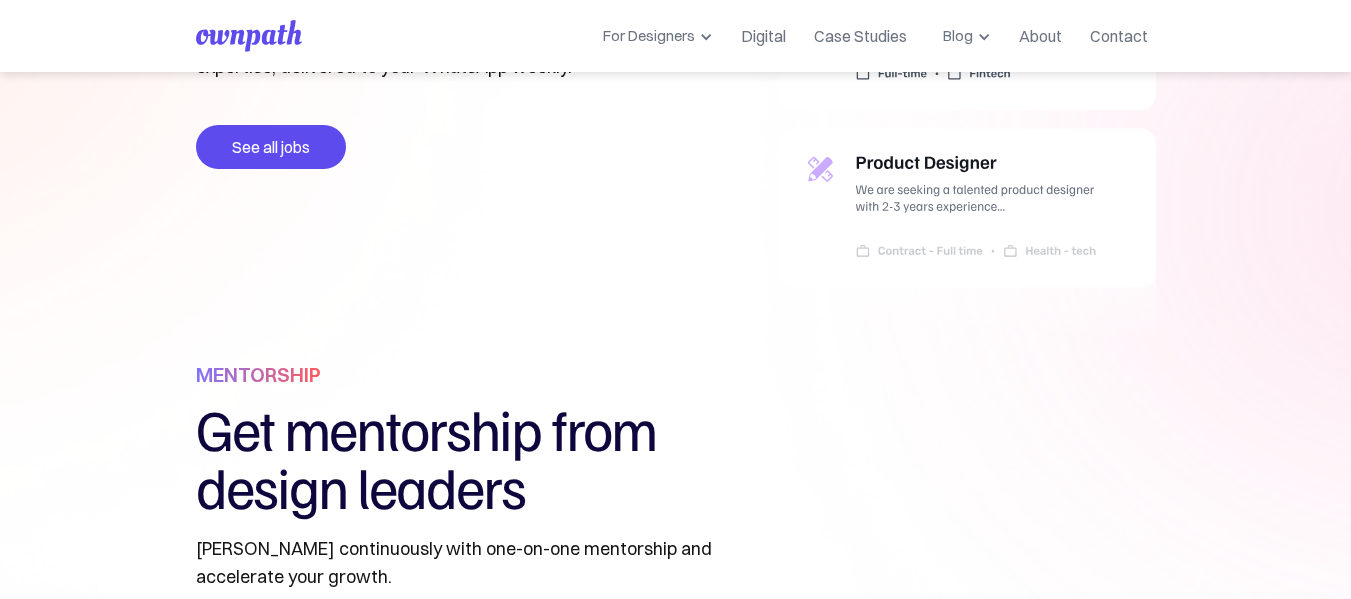 scroll, scrollTop: 954, scrollLeft: 0, axis: vertical 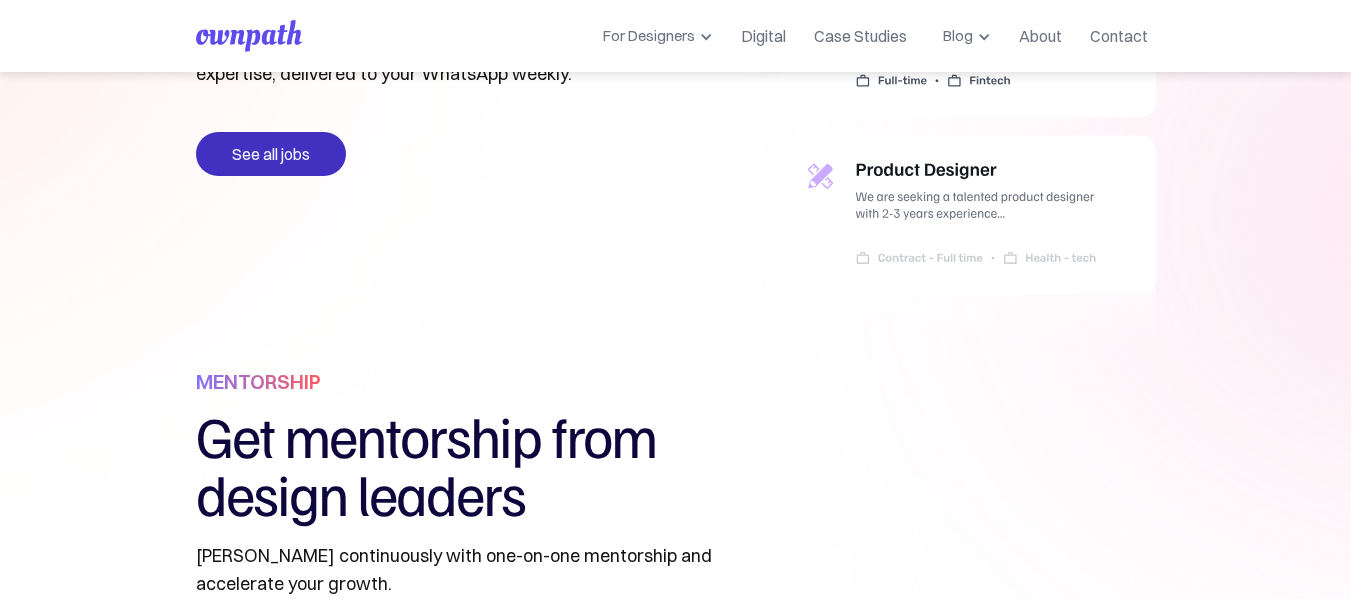 click on "See all jobs" at bounding box center [271, 154] 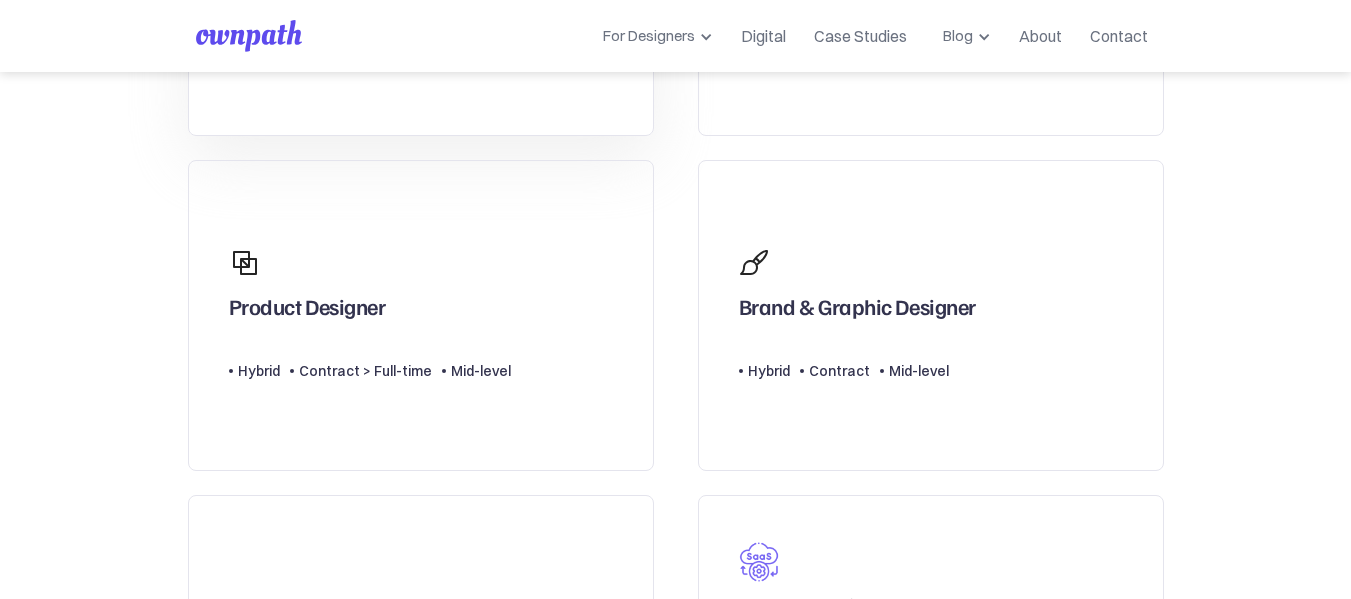 scroll, scrollTop: 418, scrollLeft: 0, axis: vertical 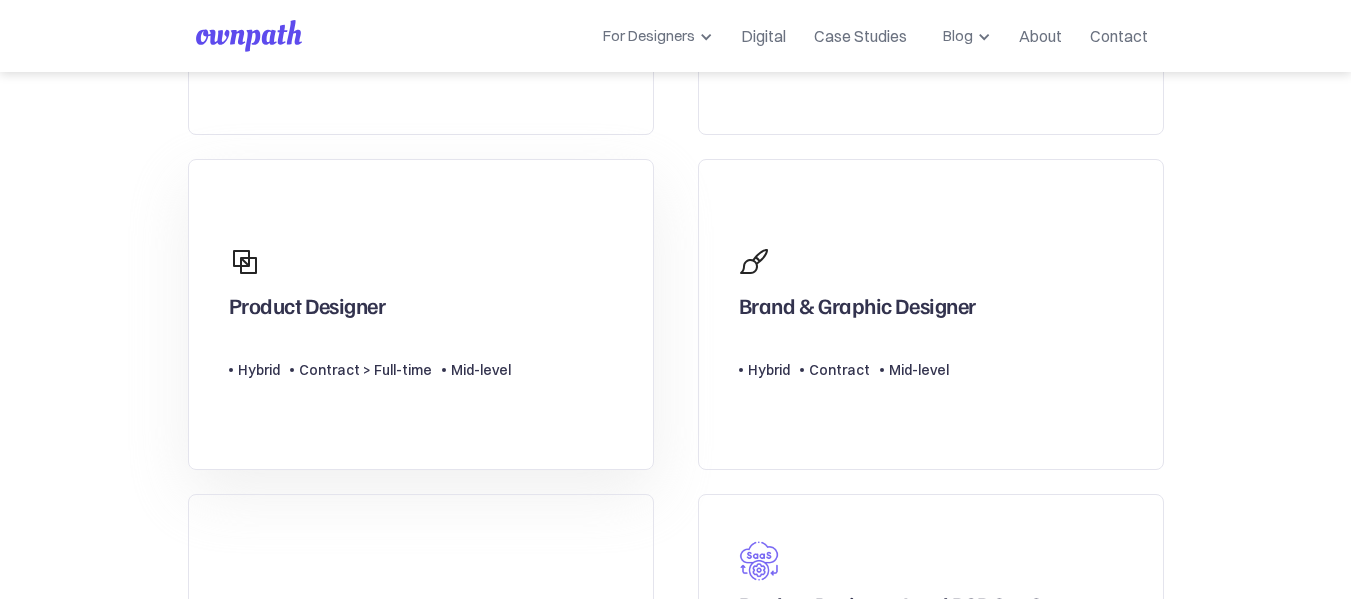 click on "Product Designer" at bounding box center (307, 310) 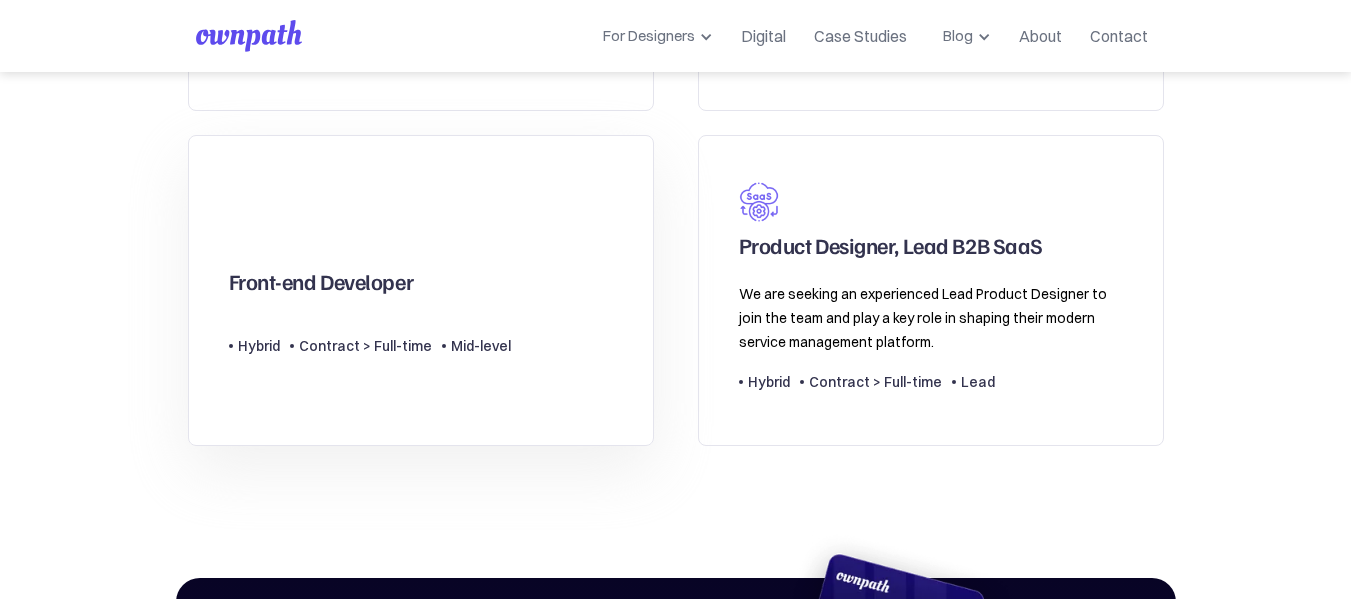 scroll, scrollTop: 774, scrollLeft: 0, axis: vertical 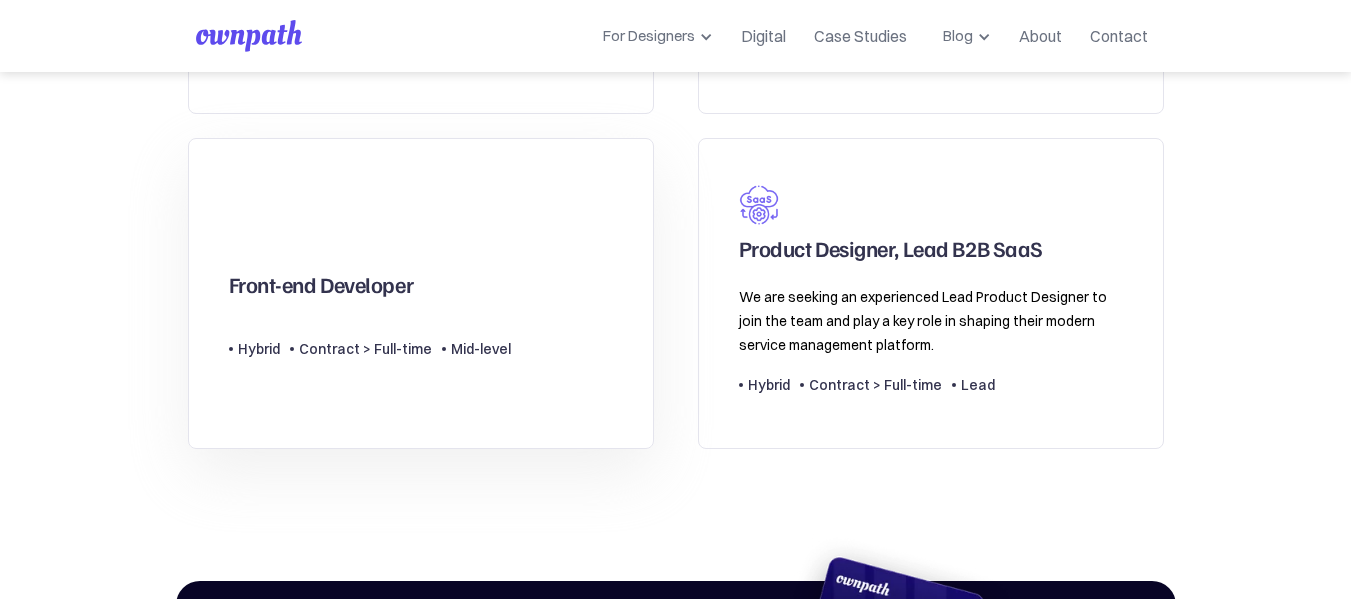 click on "Front-end Developer Type Level Hybrid Contract > Full-time Mid-level" at bounding box center [421, 293] 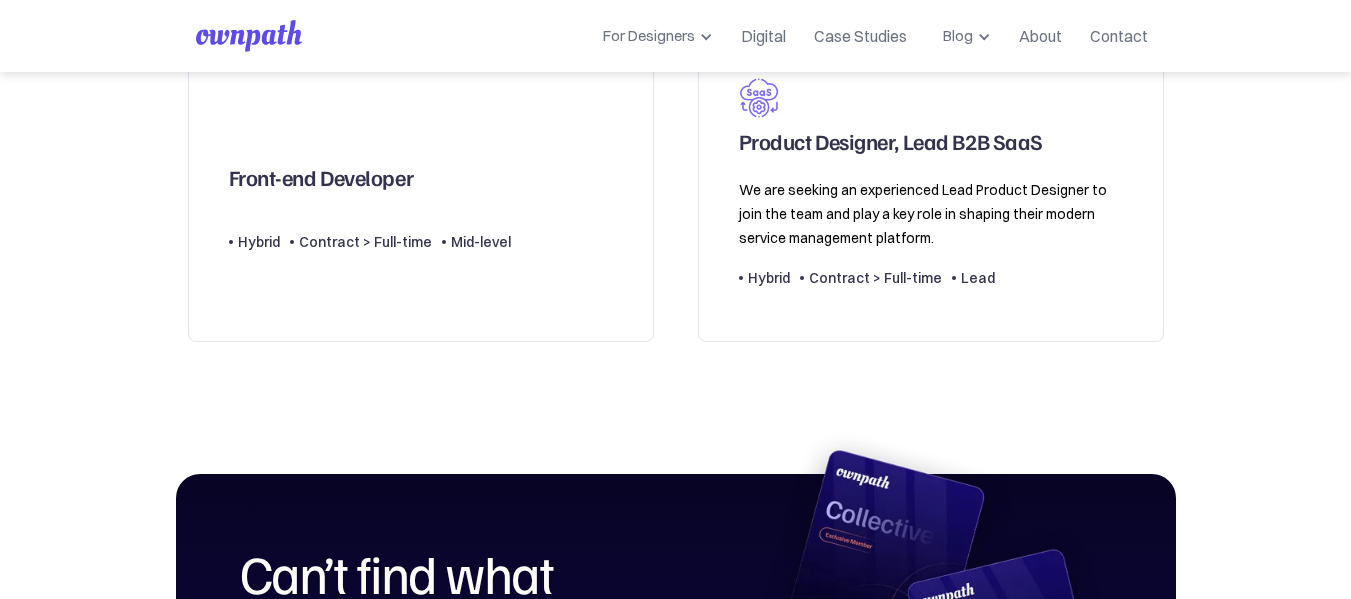 scroll, scrollTop: 831, scrollLeft: 0, axis: vertical 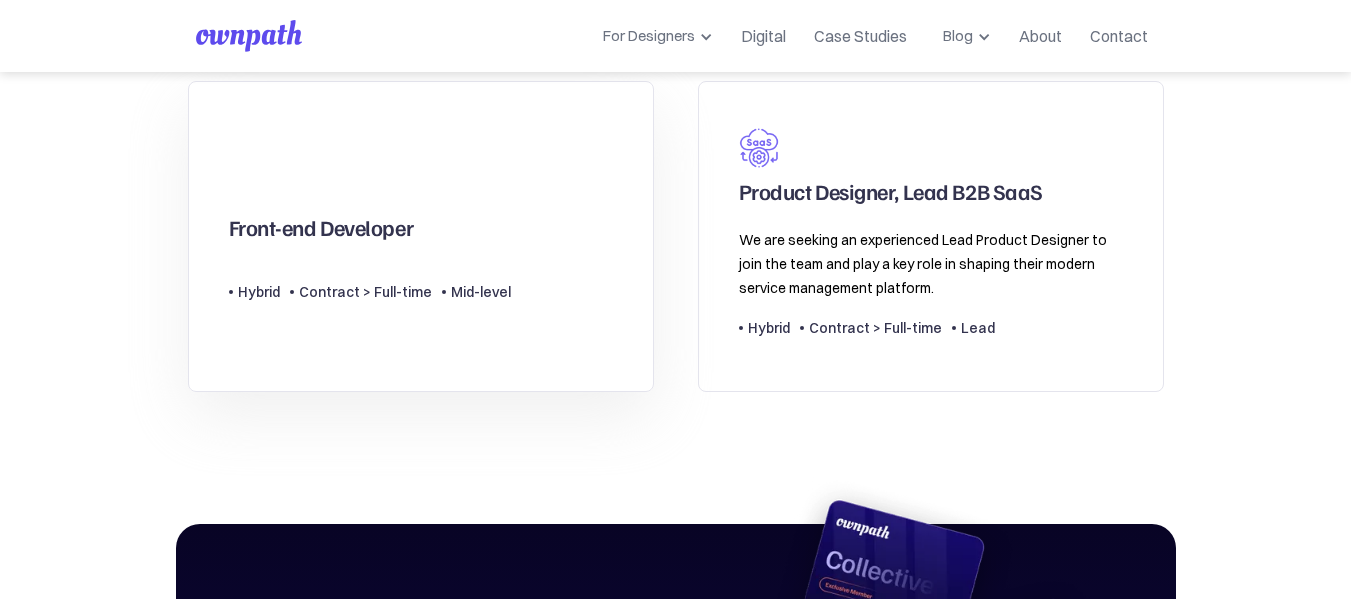 click on "Front-end Developer" at bounding box center [370, 202] 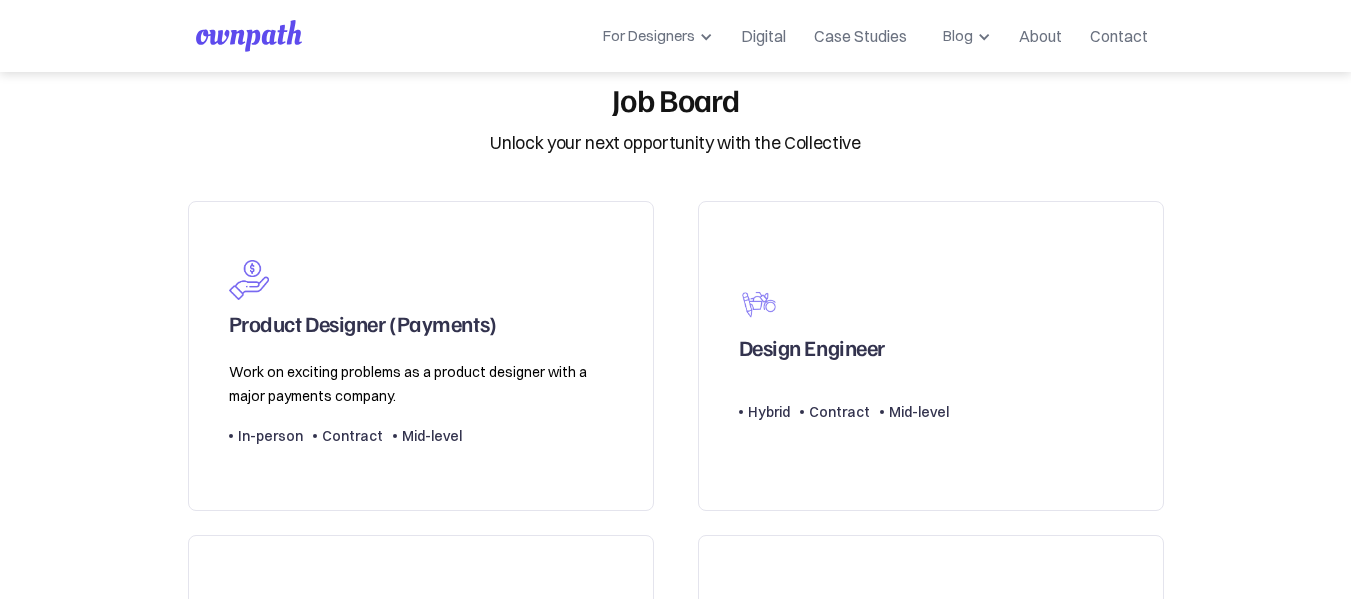 scroll, scrollTop: 0, scrollLeft: 0, axis: both 